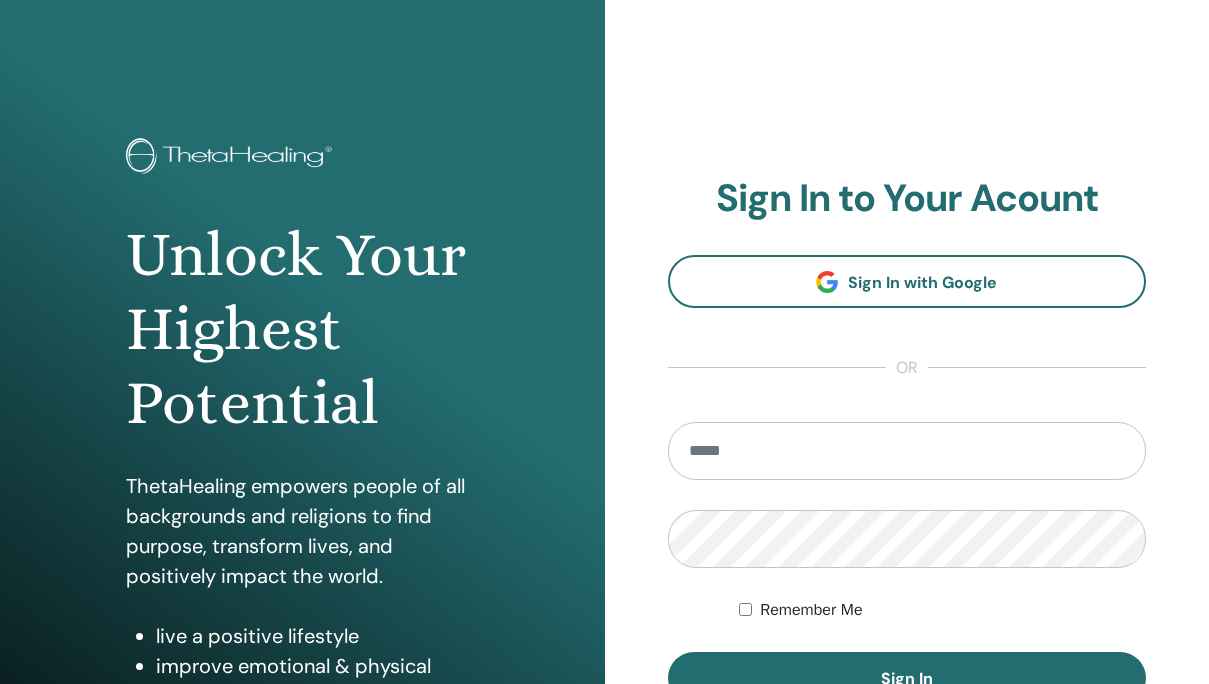 scroll, scrollTop: 0, scrollLeft: 0, axis: both 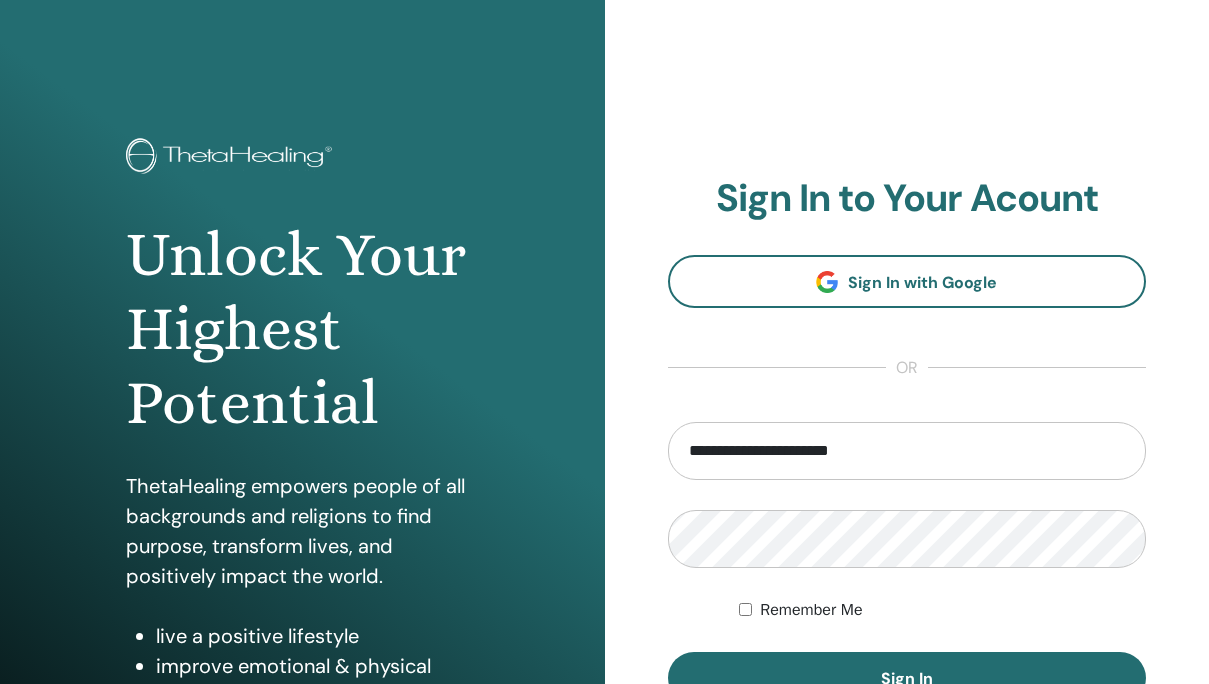 click on "Remember Me" at bounding box center (811, 610) 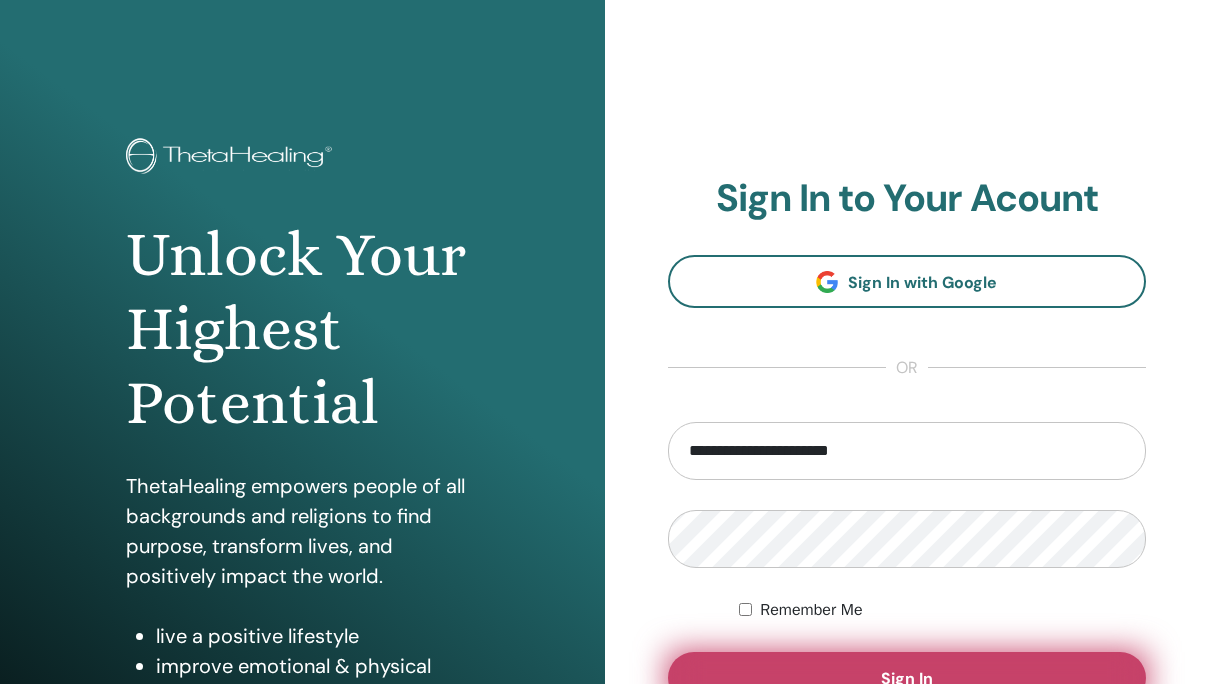 click on "Sign In" at bounding box center (907, 678) 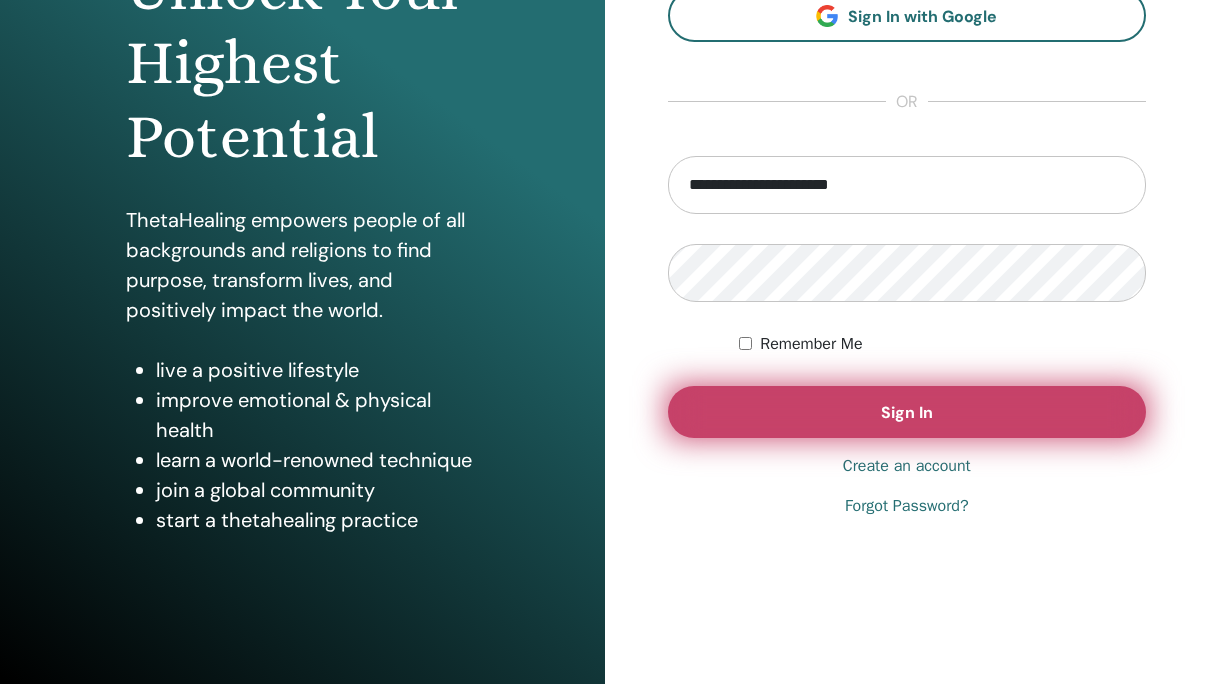 scroll, scrollTop: 276, scrollLeft: 0, axis: vertical 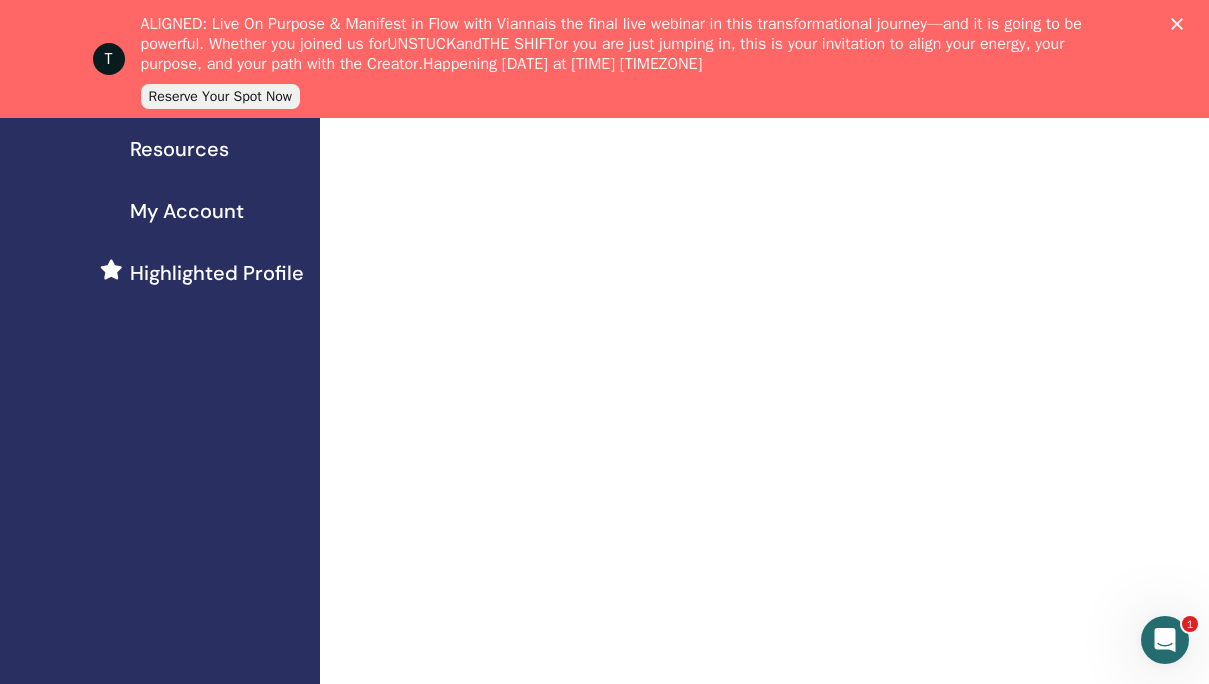 click on "My Account" at bounding box center (187, 211) 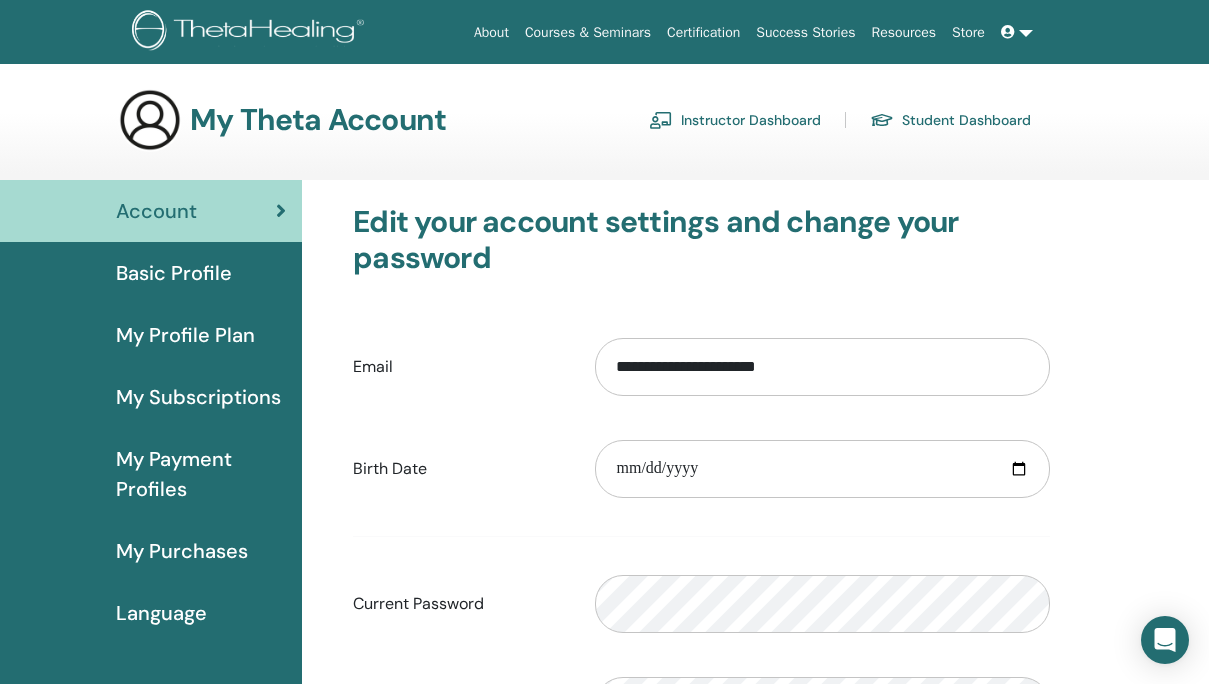 scroll, scrollTop: 0, scrollLeft: 0, axis: both 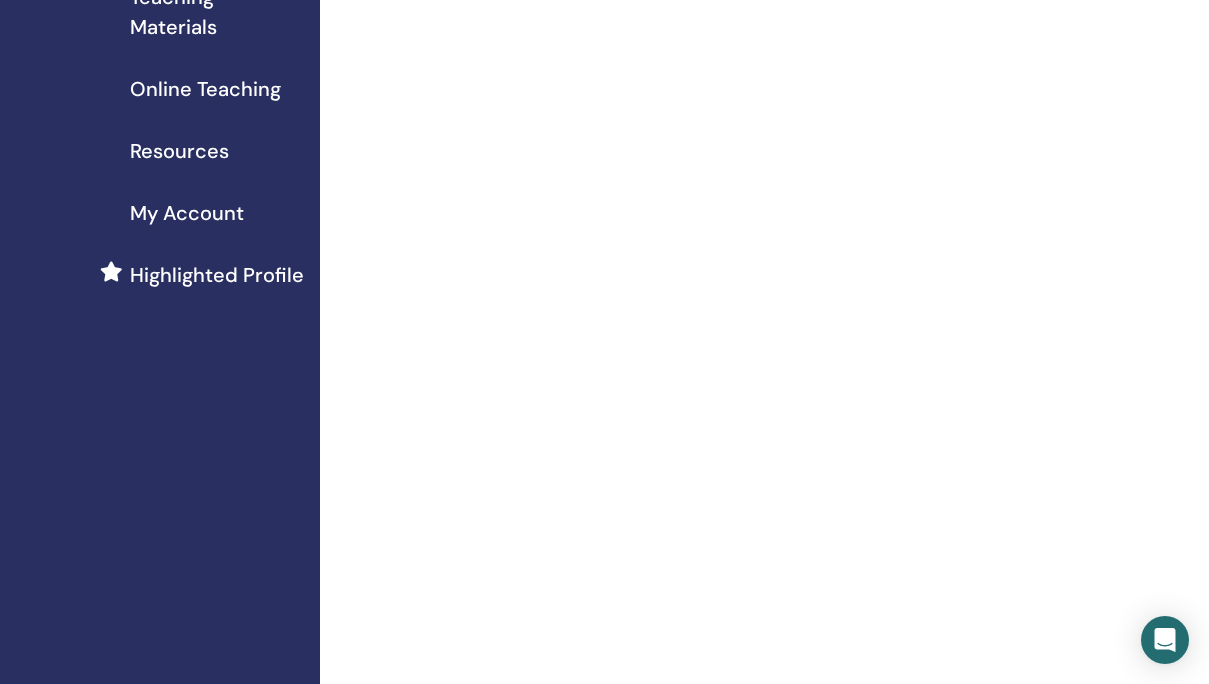 click on "My Account" at bounding box center [187, 213] 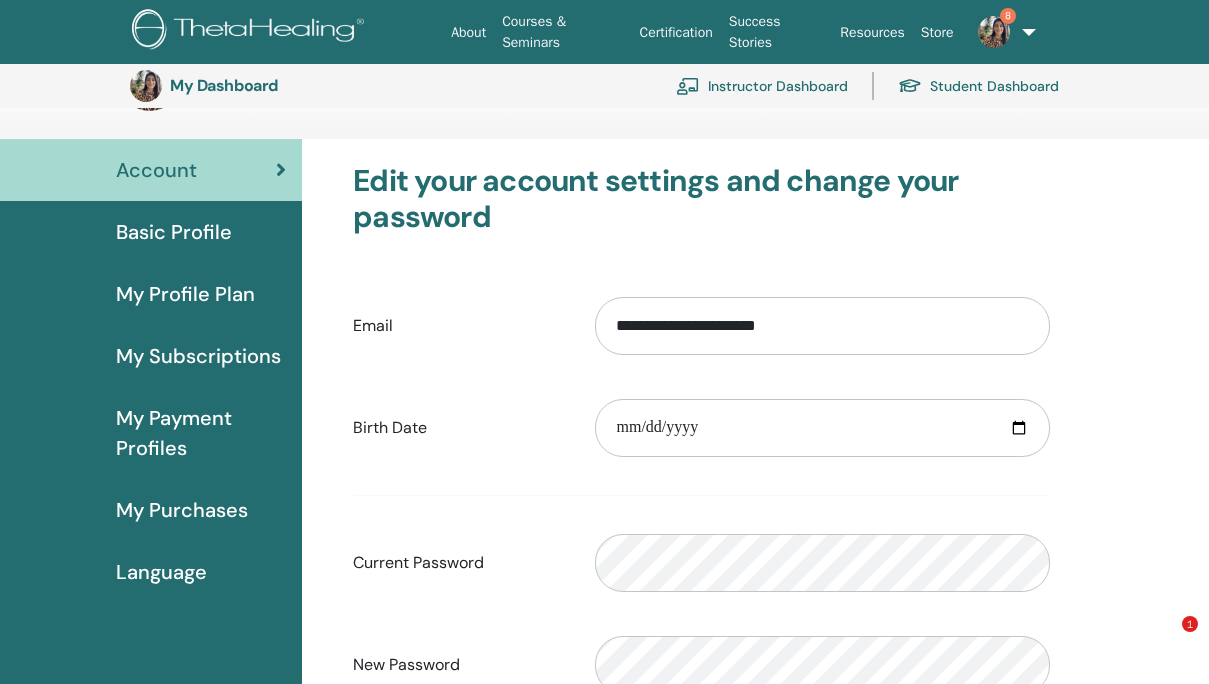 scroll, scrollTop: 506, scrollLeft: 0, axis: vertical 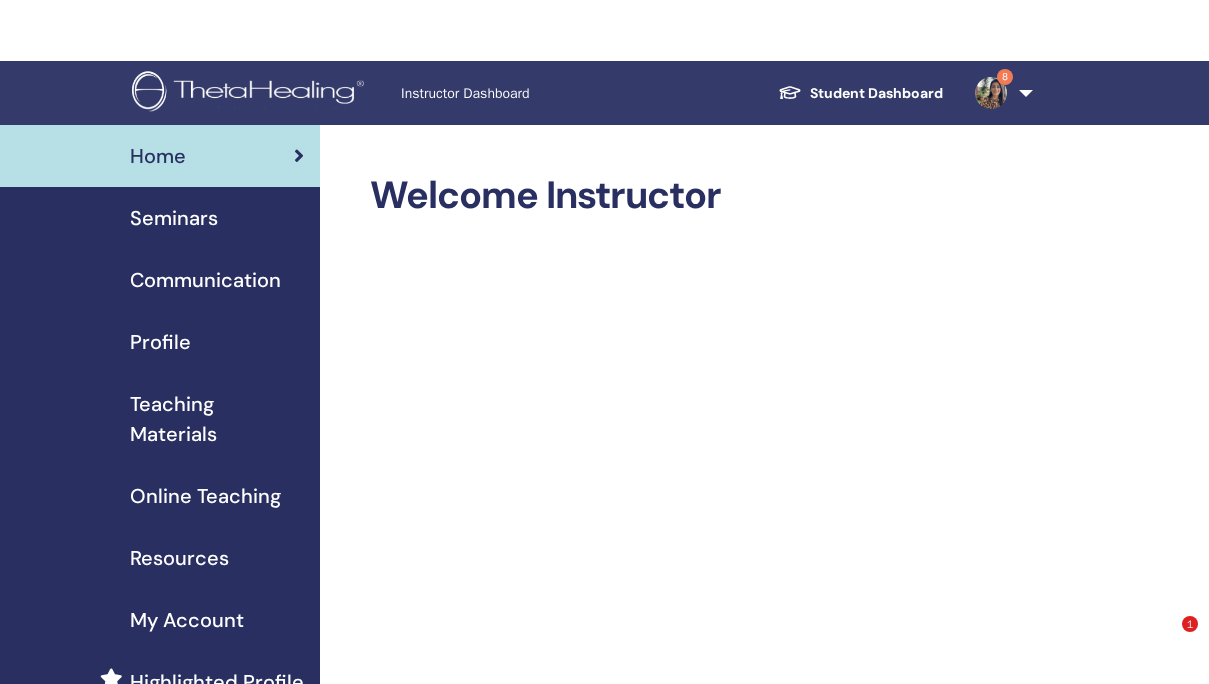 click on "Home
Seminars
Communication
Profile
Teaching Materials
Online Teaching" at bounding box center [160, 419] 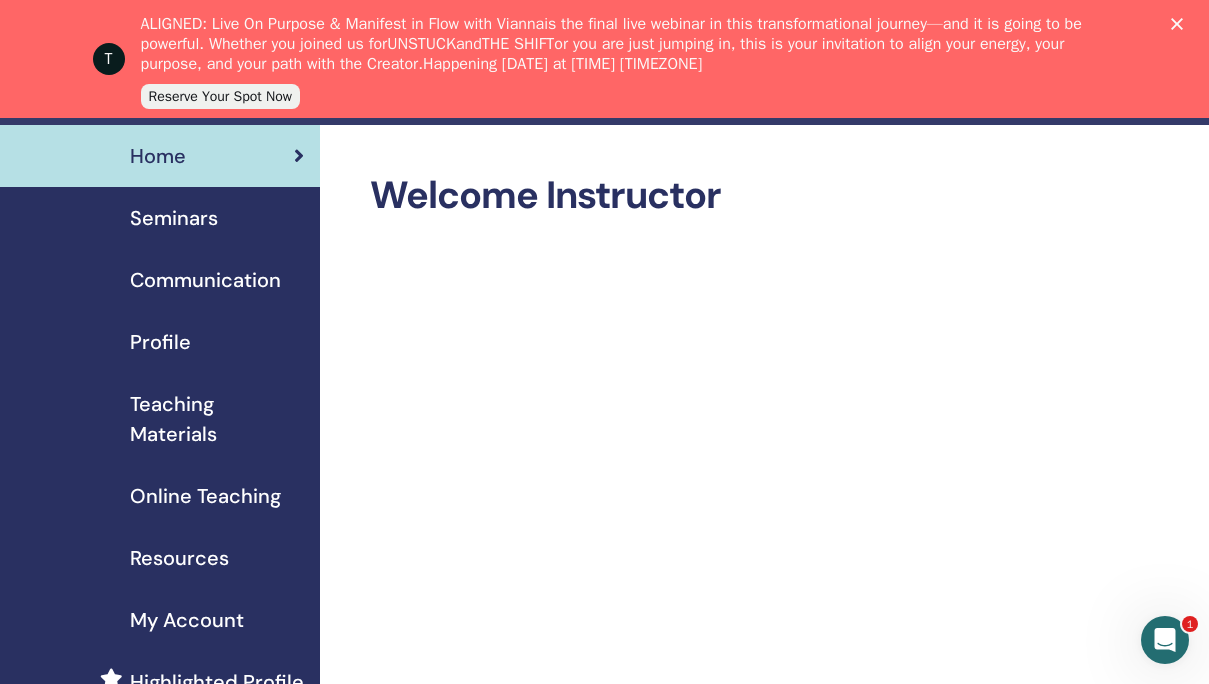 scroll, scrollTop: 0, scrollLeft: 0, axis: both 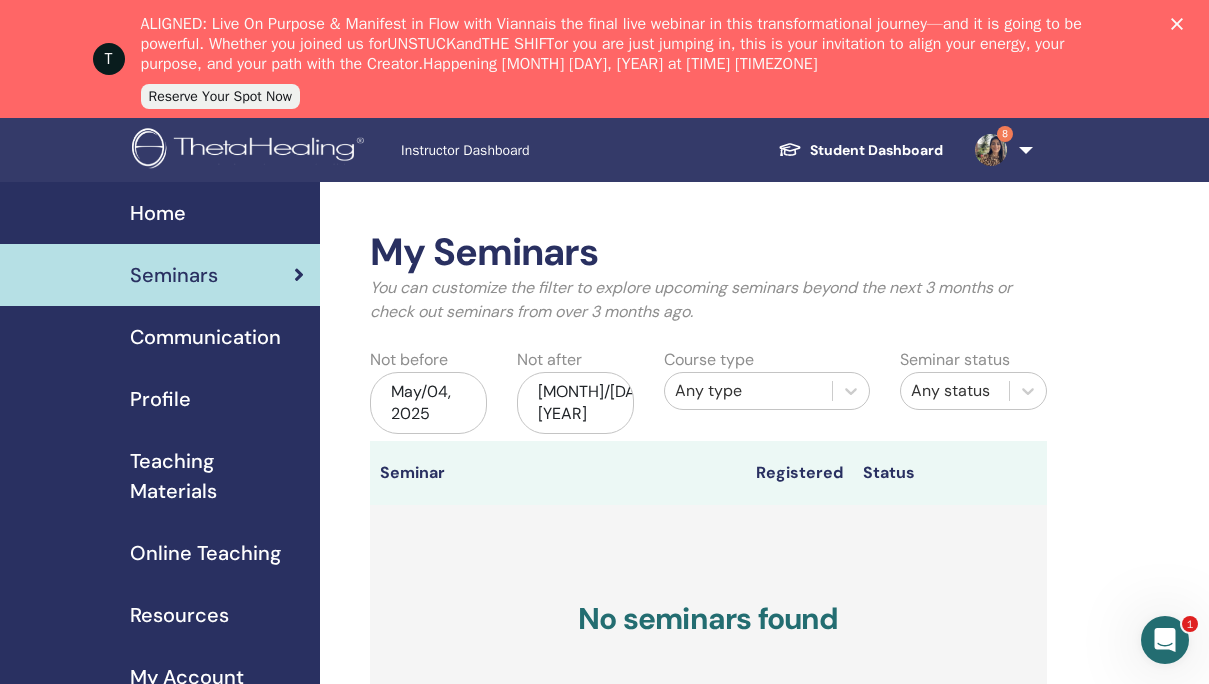 click on "8" at bounding box center [1000, 150] 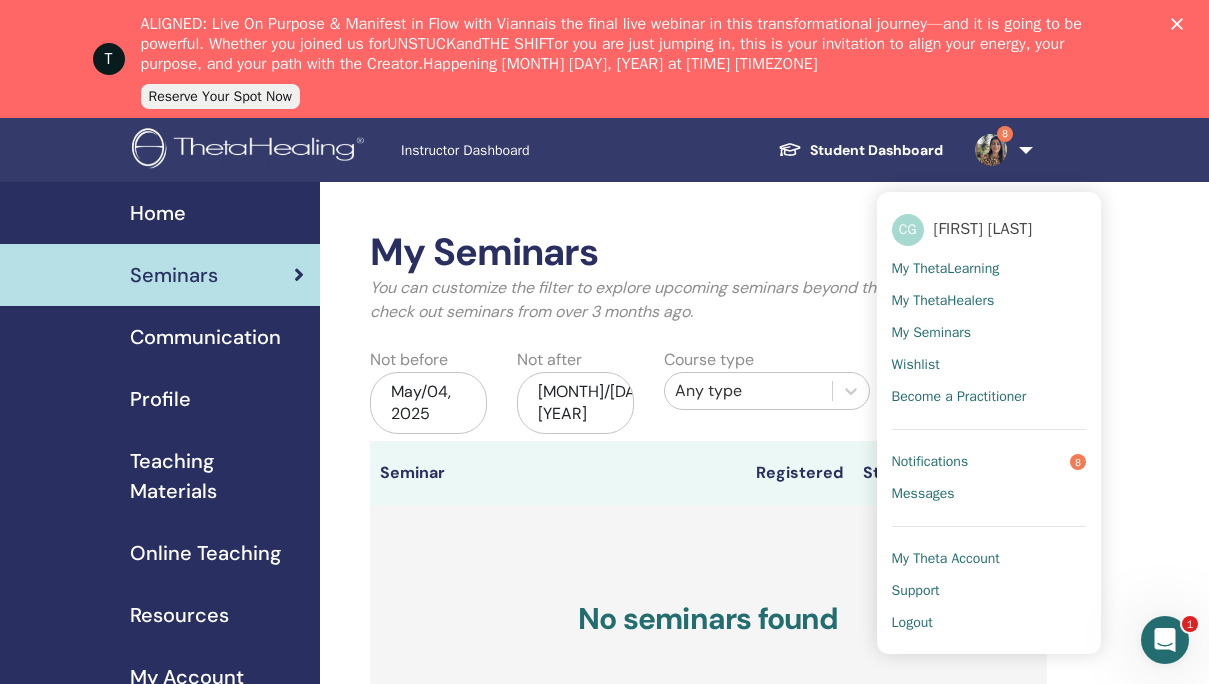 click on "Profile" at bounding box center [160, 399] 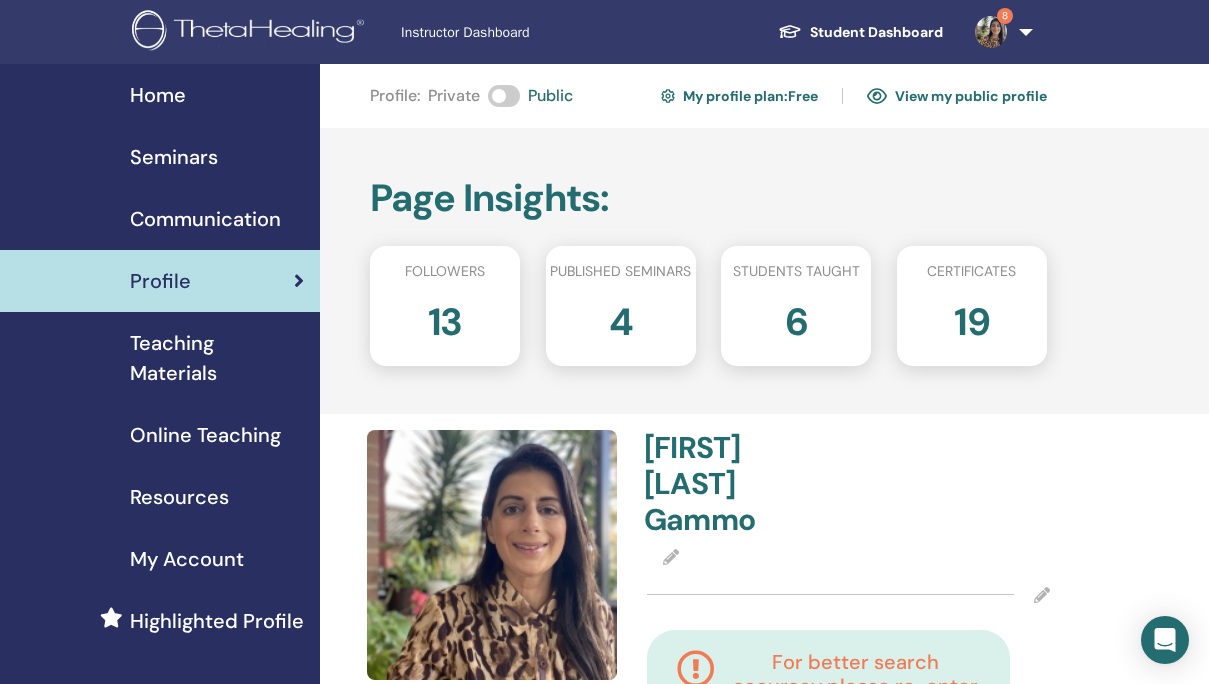 scroll, scrollTop: 0, scrollLeft: 0, axis: both 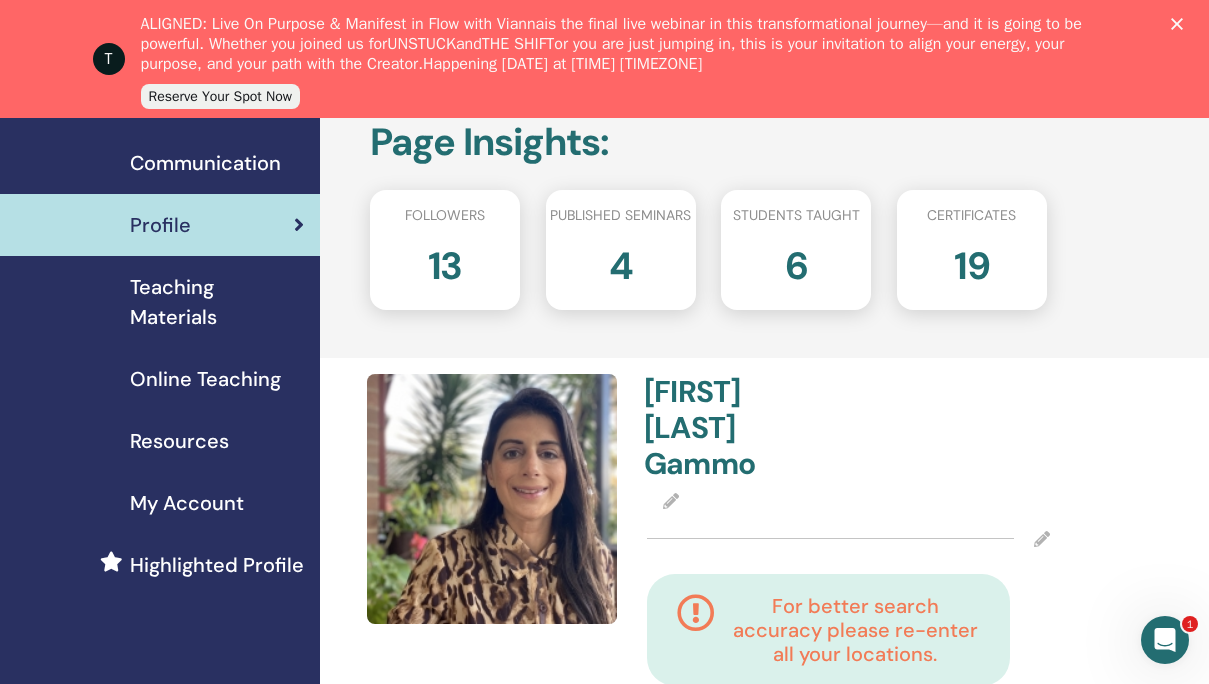 click on "19" at bounding box center (972, 262) 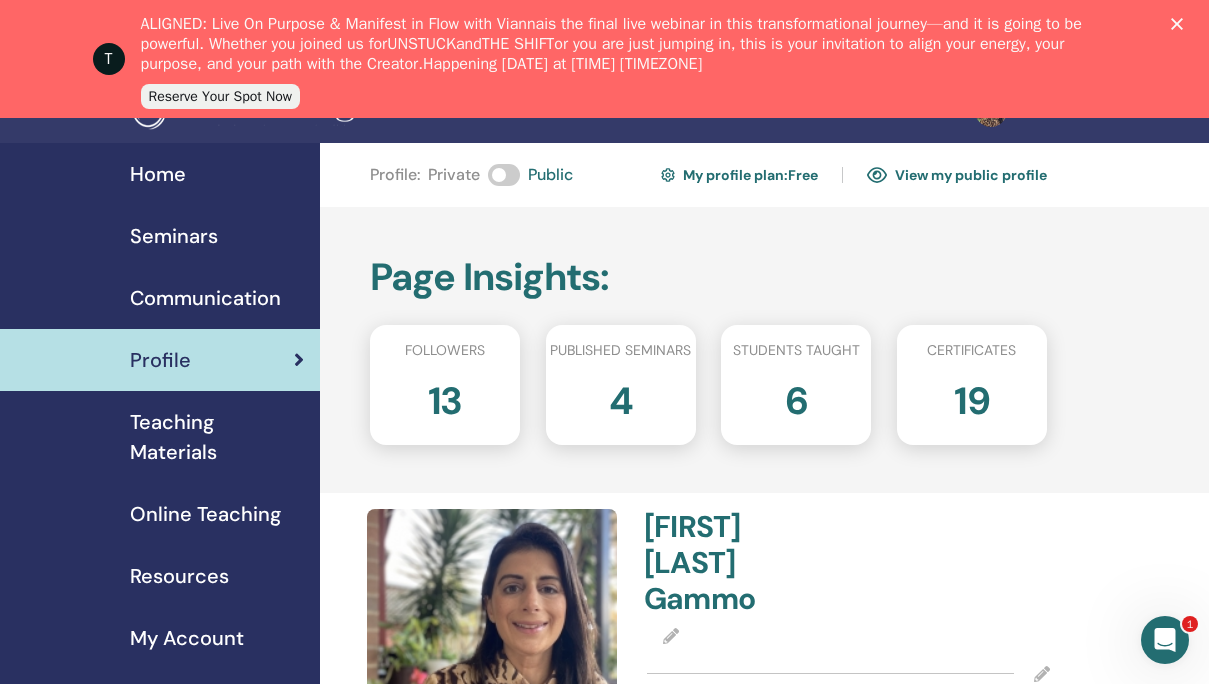 scroll, scrollTop: 0, scrollLeft: 0, axis: both 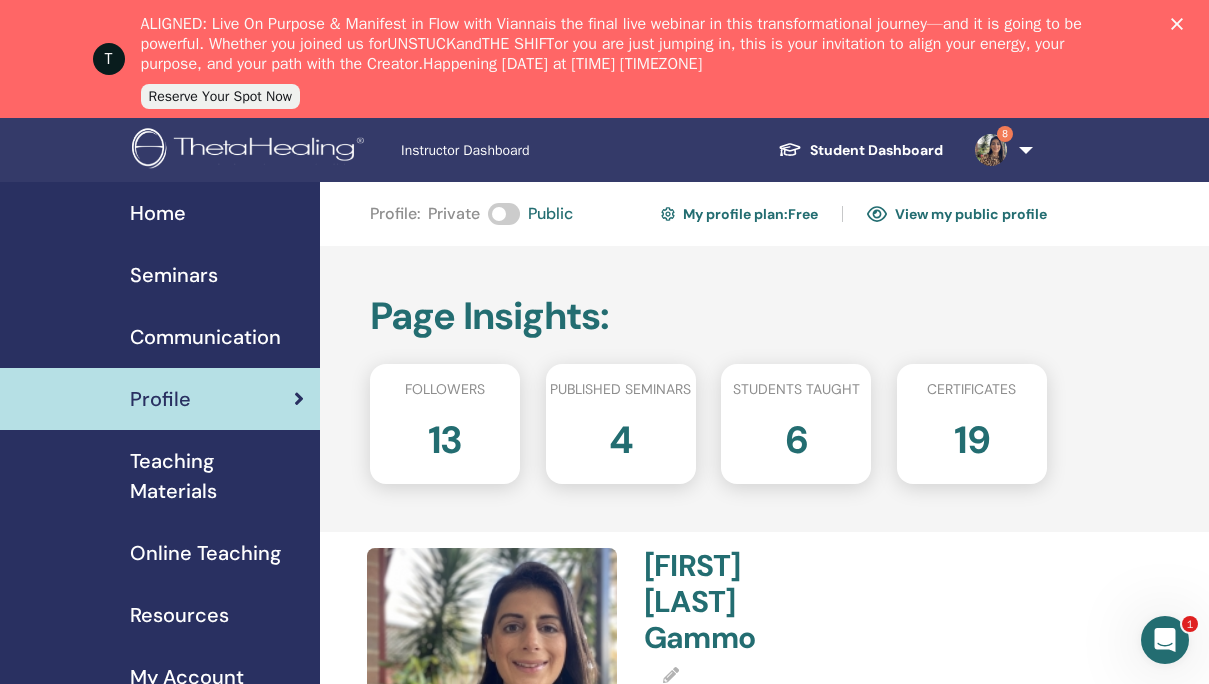 click on "Home" at bounding box center [158, 213] 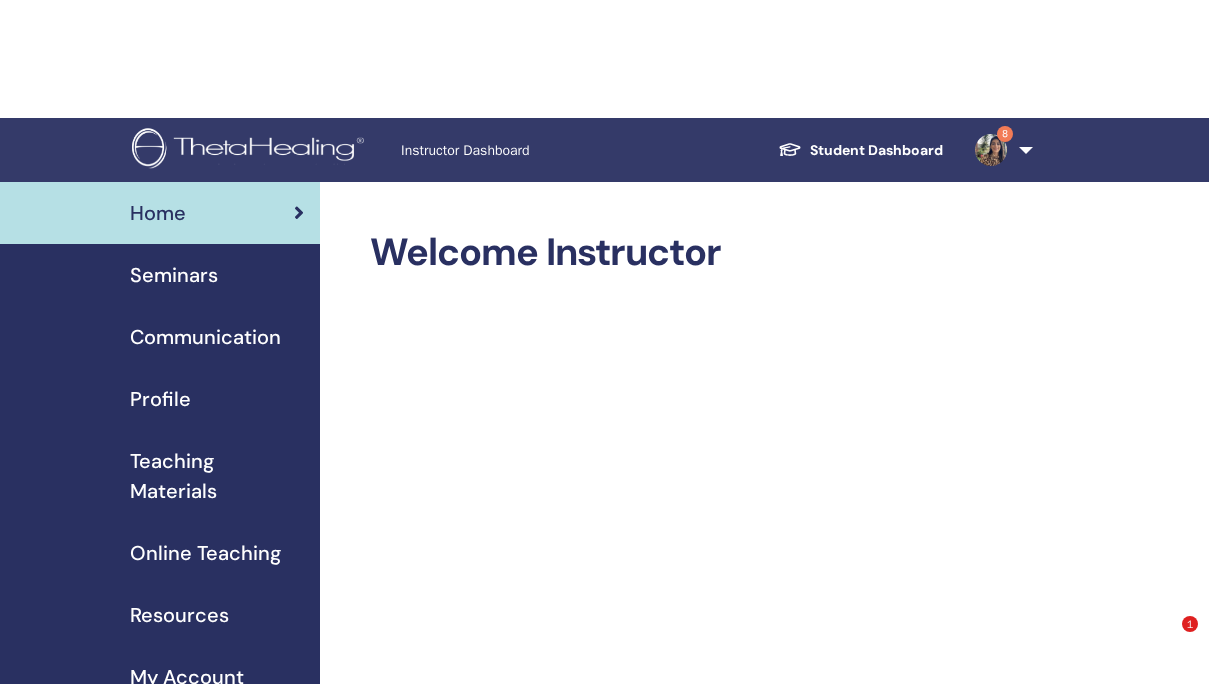 scroll, scrollTop: 257, scrollLeft: 0, axis: vertical 